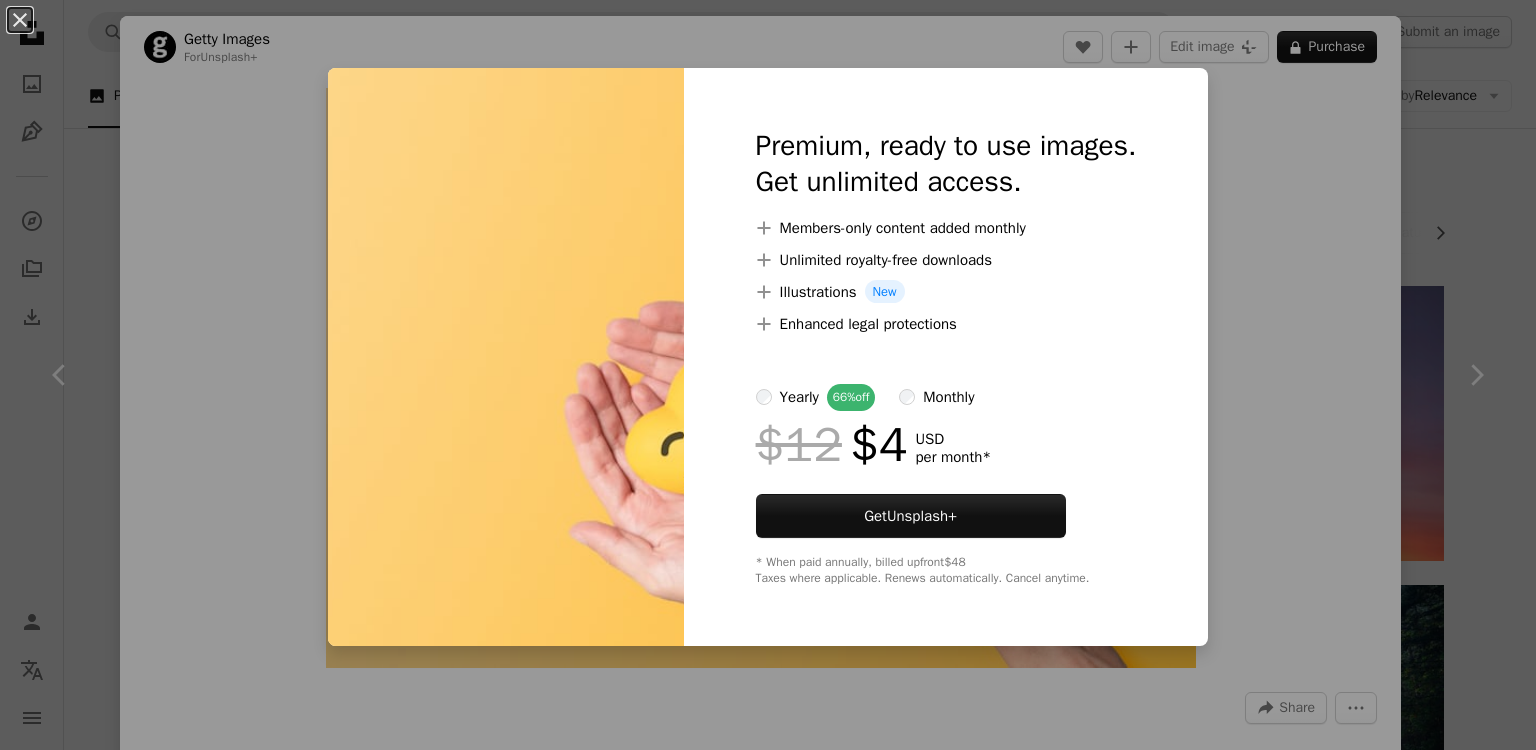 scroll, scrollTop: 1000, scrollLeft: 0, axis: vertical 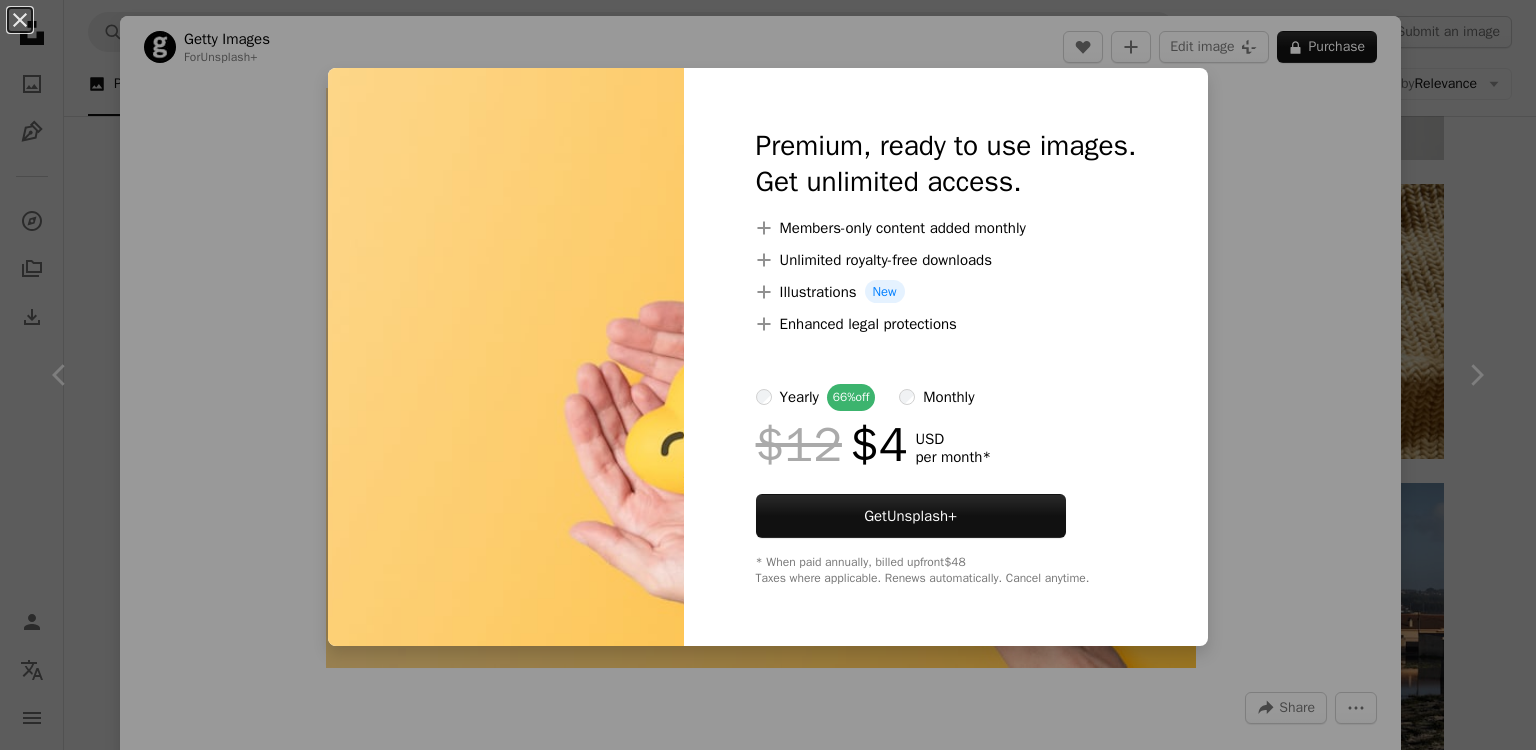 click on "An X shape Premium, ready to use images. Get unlimited access. A plus sign Members-only content added monthly A plus sign Unlimited royalty-free downloads A plus sign Illustrations  New A plus sign Enhanced legal protections yearly 66%  off monthly $12   $4 USD per month * Get  Unsplash+ * When paid annually, billed upfront  $48 Taxes where applicable. Renews automatically. Cancel anytime." at bounding box center [768, 375] 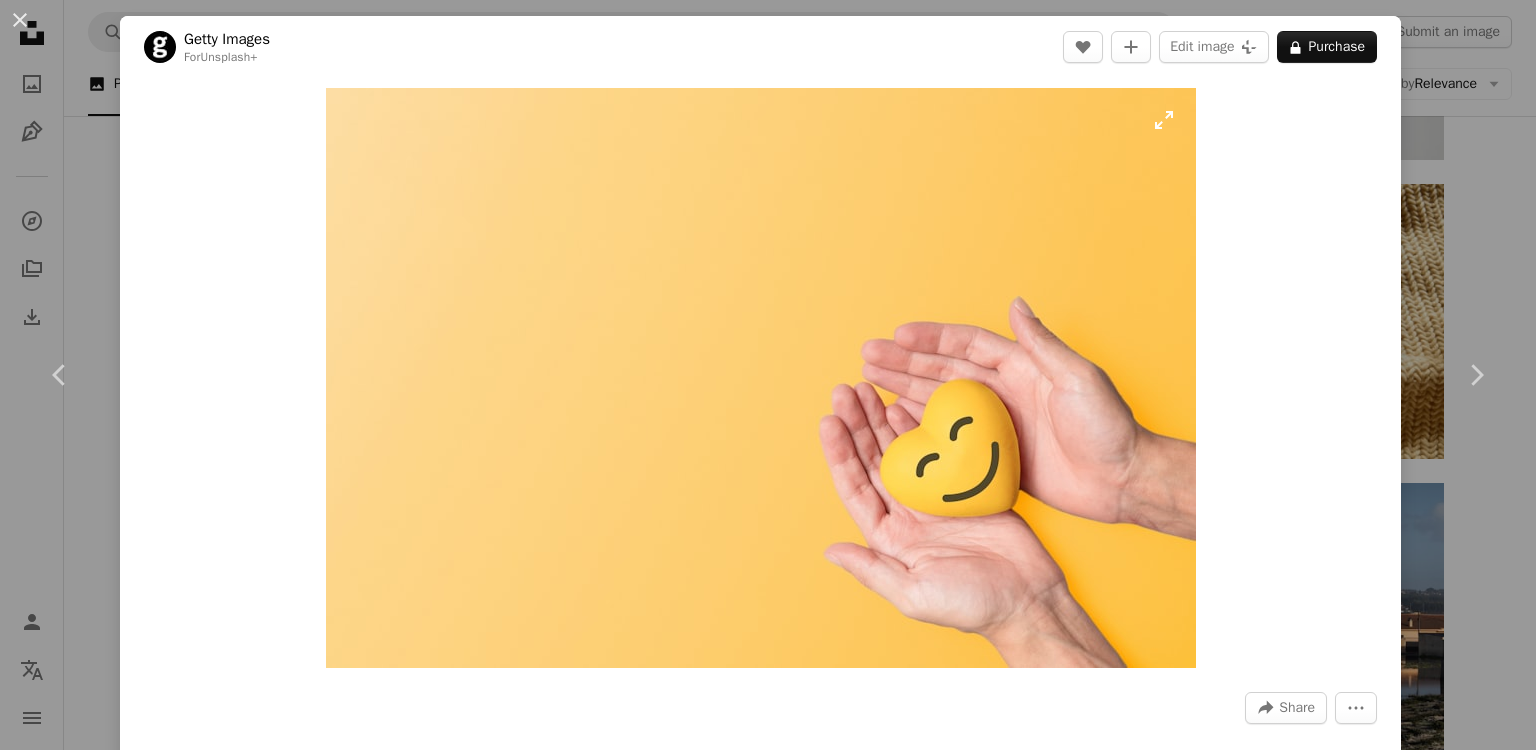 click at bounding box center (761, 378) 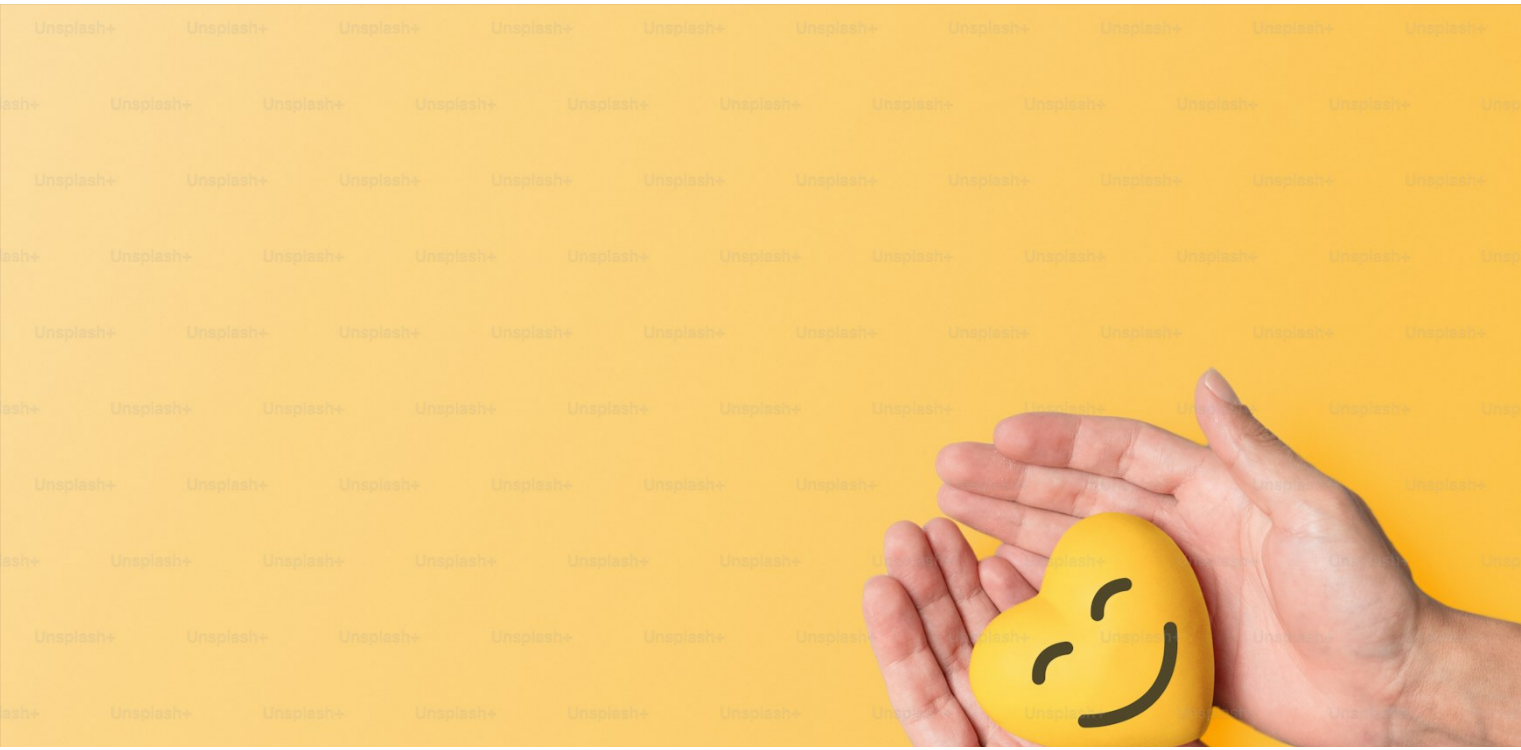 scroll, scrollTop: 127, scrollLeft: 0, axis: vertical 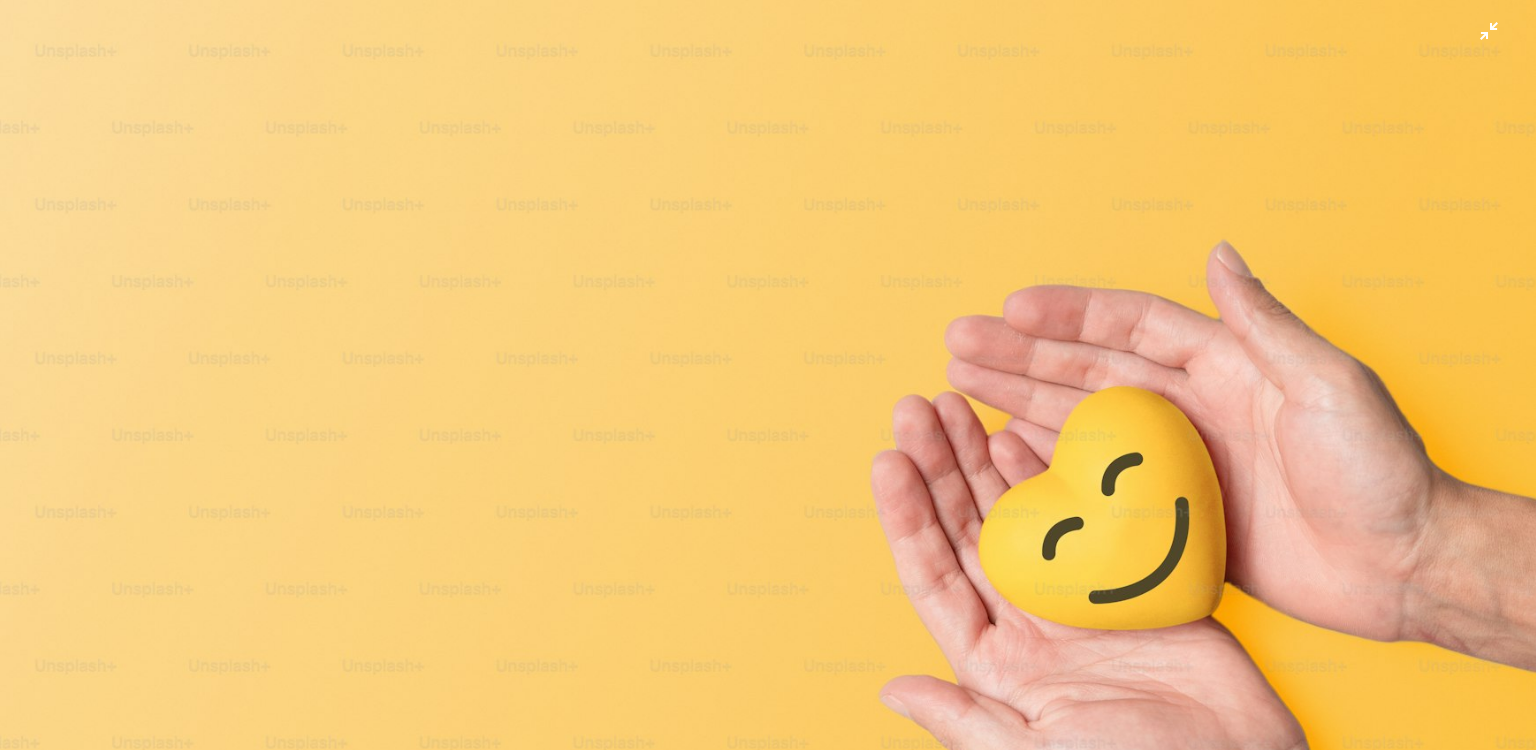 click at bounding box center (768, 384) 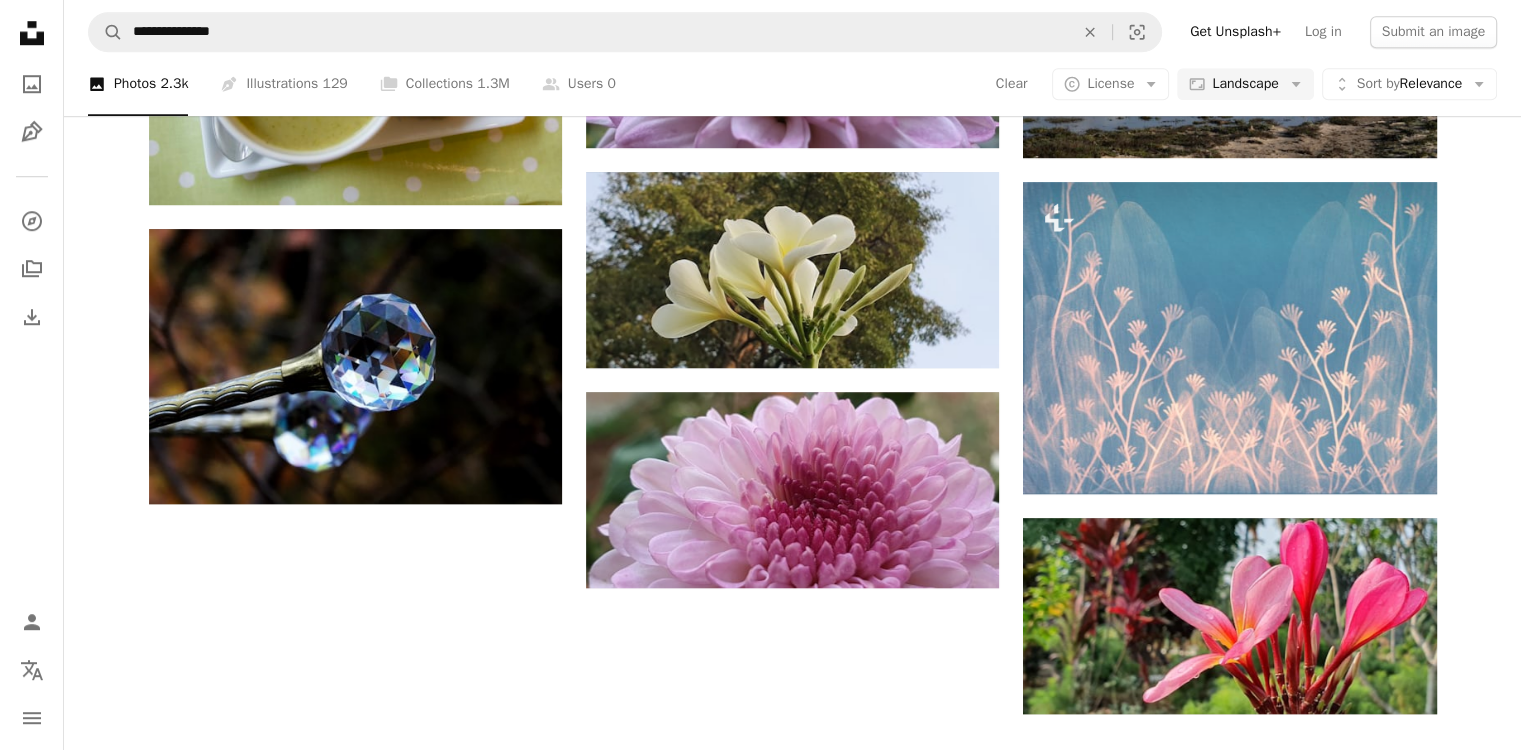 scroll, scrollTop: 1560, scrollLeft: 0, axis: vertical 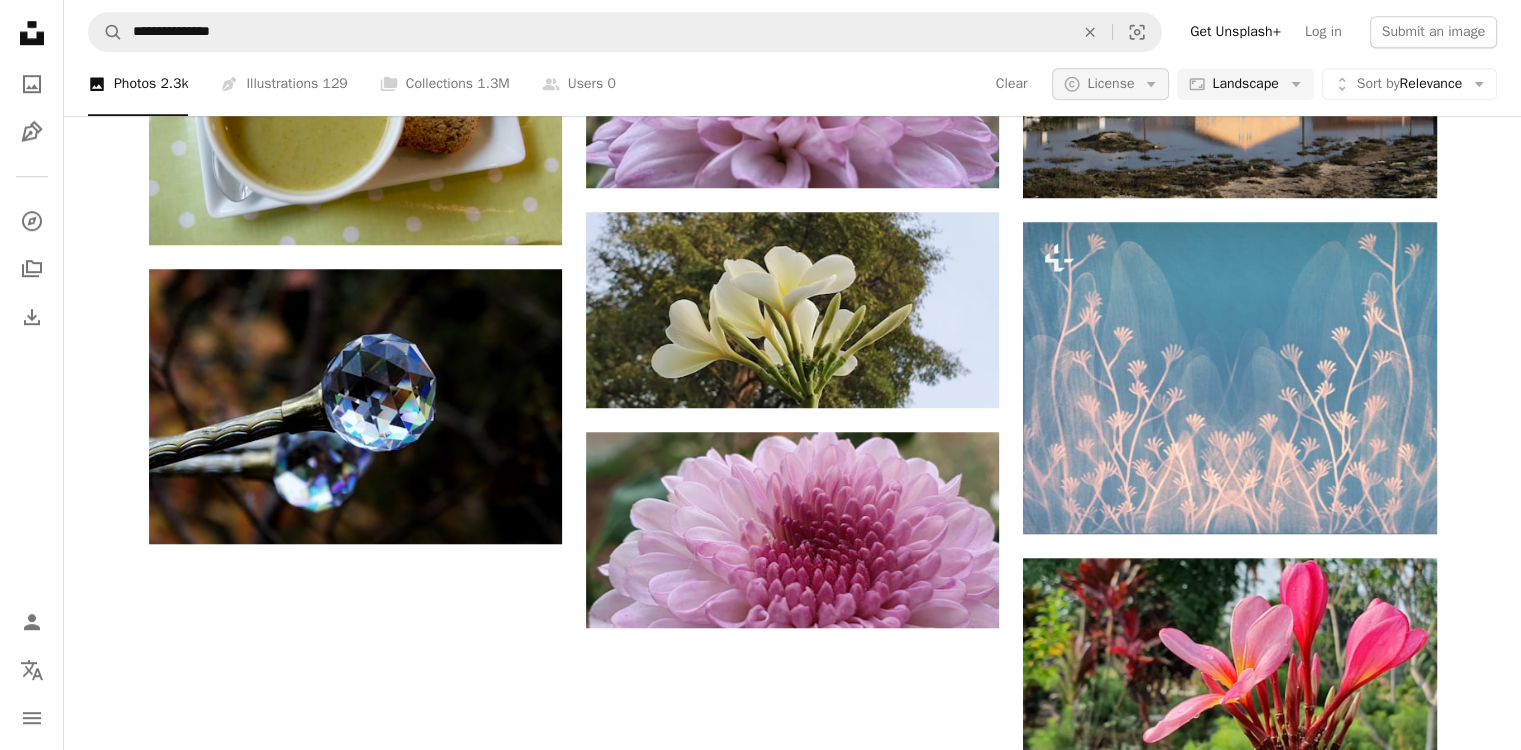 click on "License" at bounding box center [1110, 83] 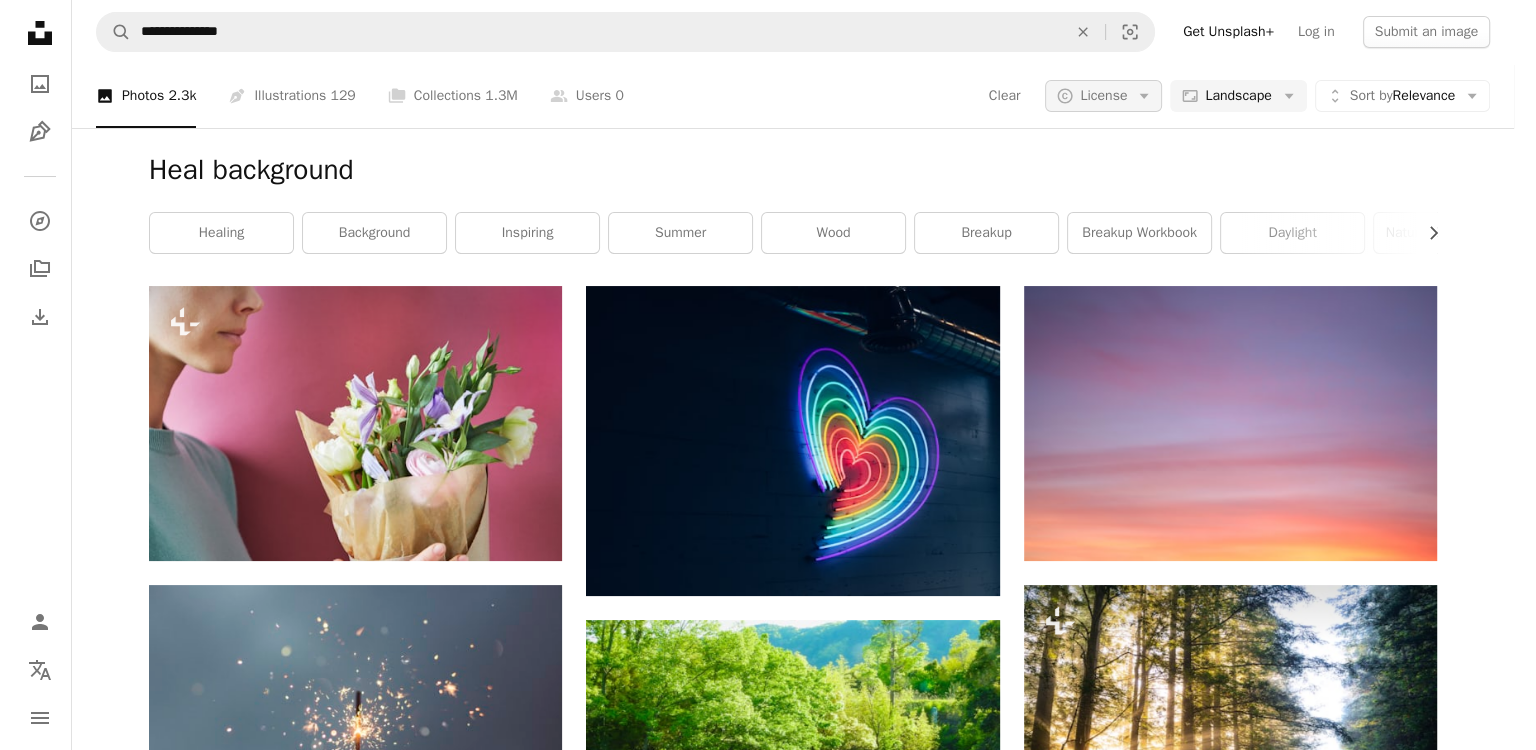 scroll, scrollTop: 0, scrollLeft: 0, axis: both 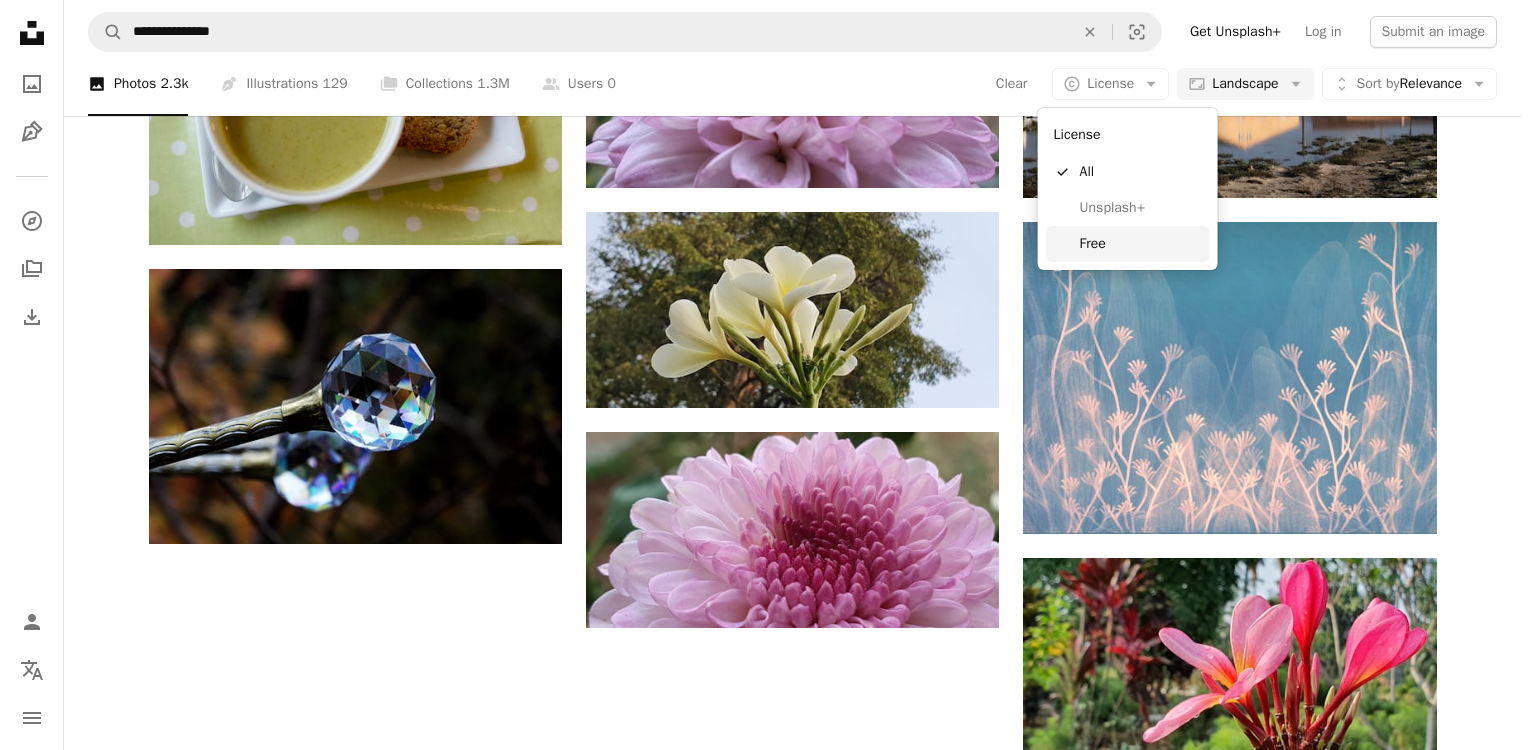 click on "Free" at bounding box center [1128, 244] 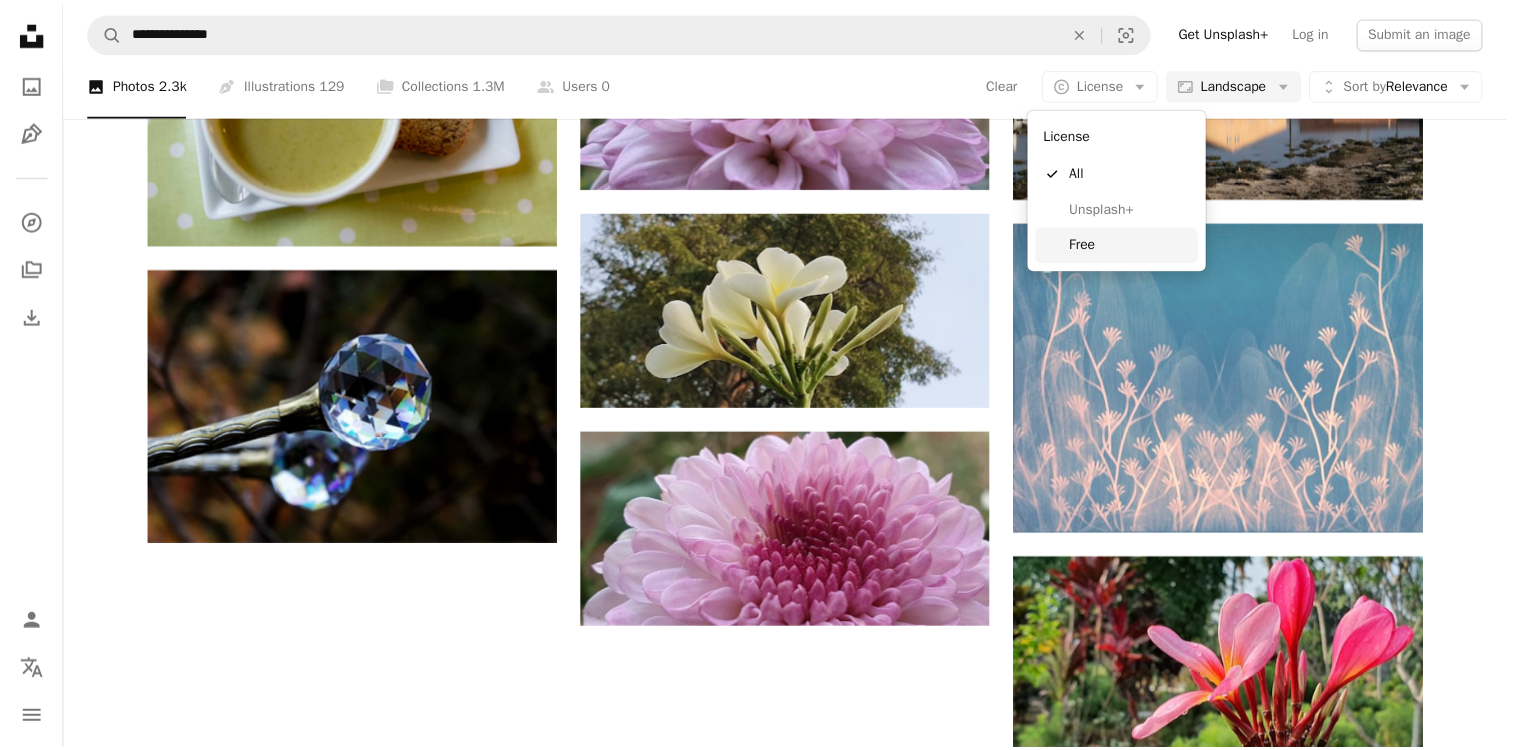 scroll, scrollTop: 1560, scrollLeft: 0, axis: vertical 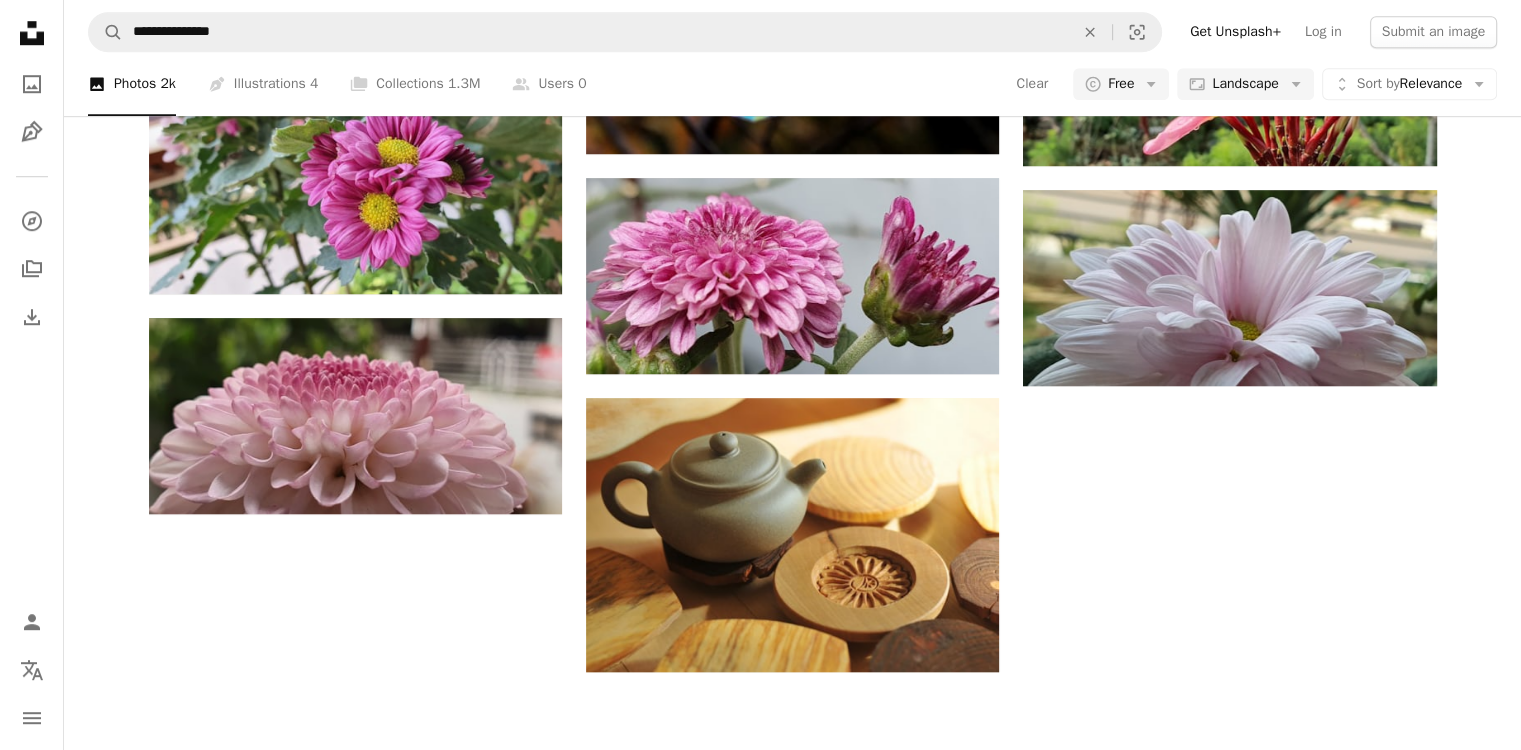 type 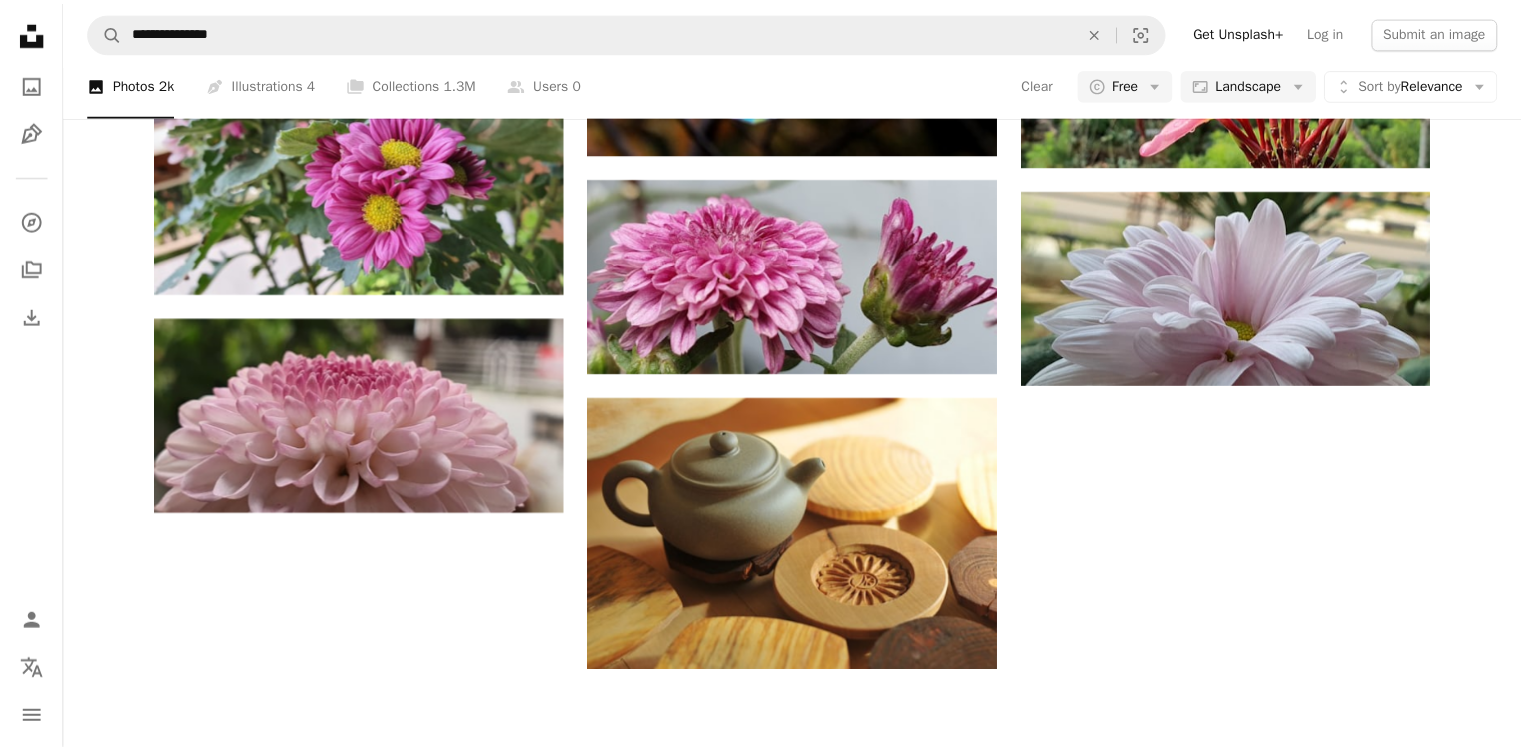 scroll, scrollTop: 0, scrollLeft: 0, axis: both 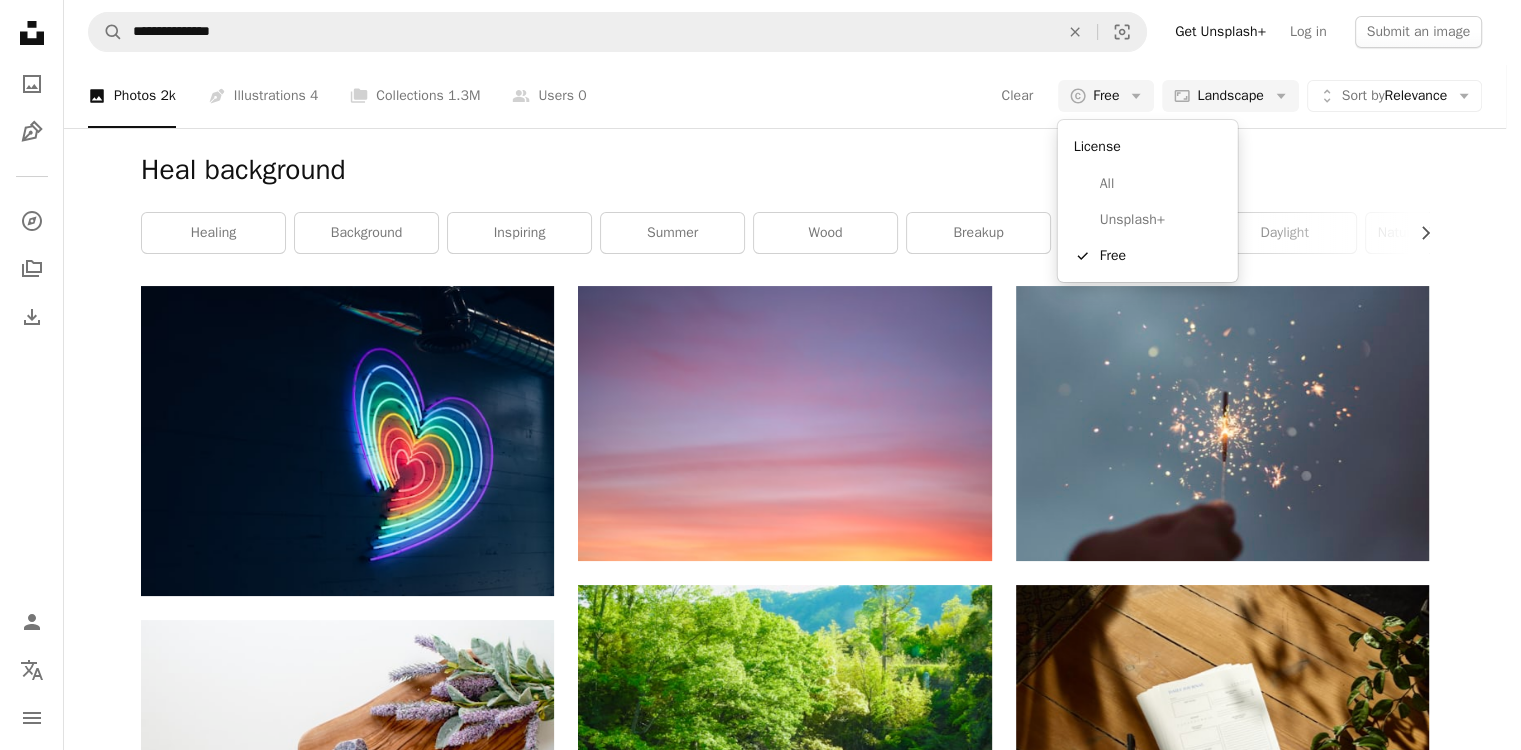 click on "**********" at bounding box center [753, 375] 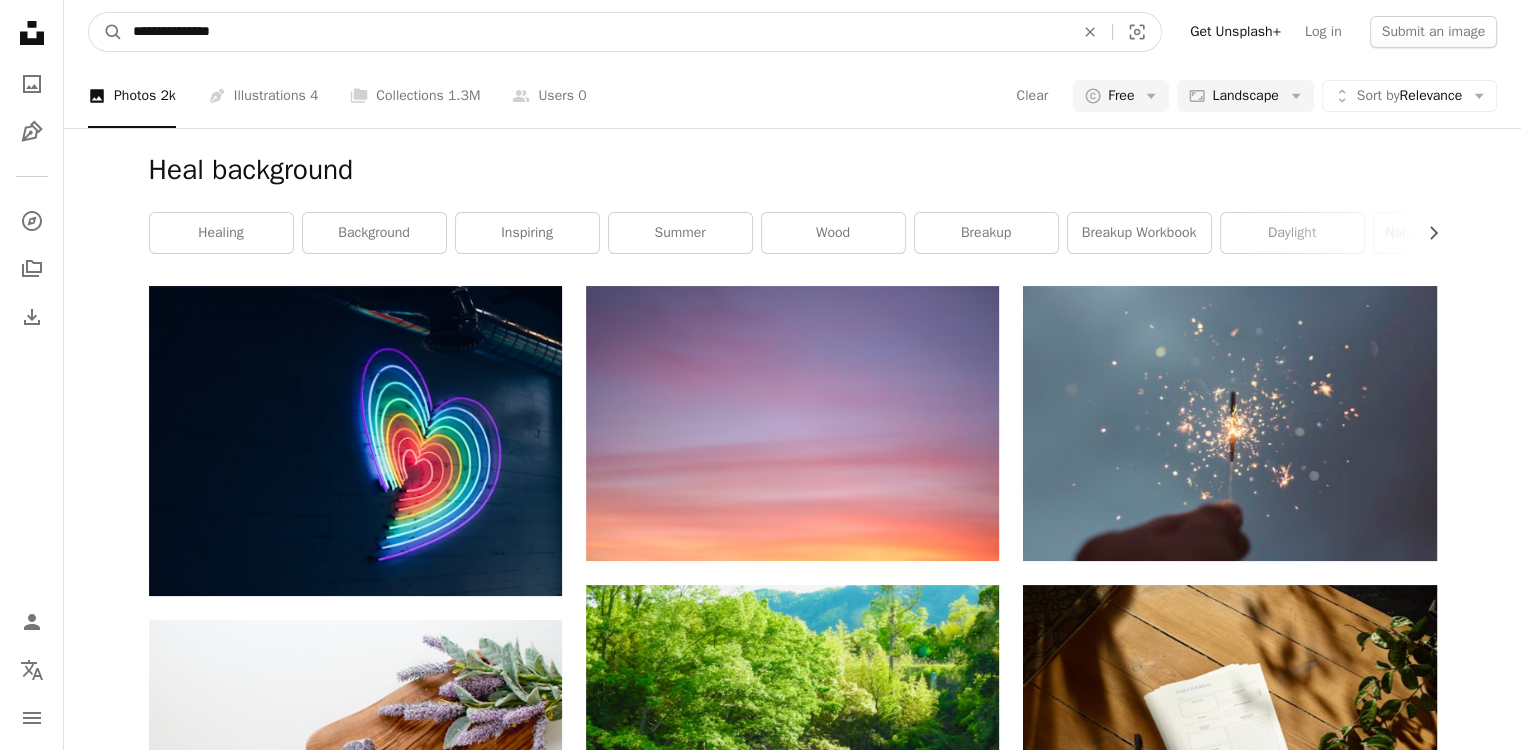 click on "**********" at bounding box center [595, 32] 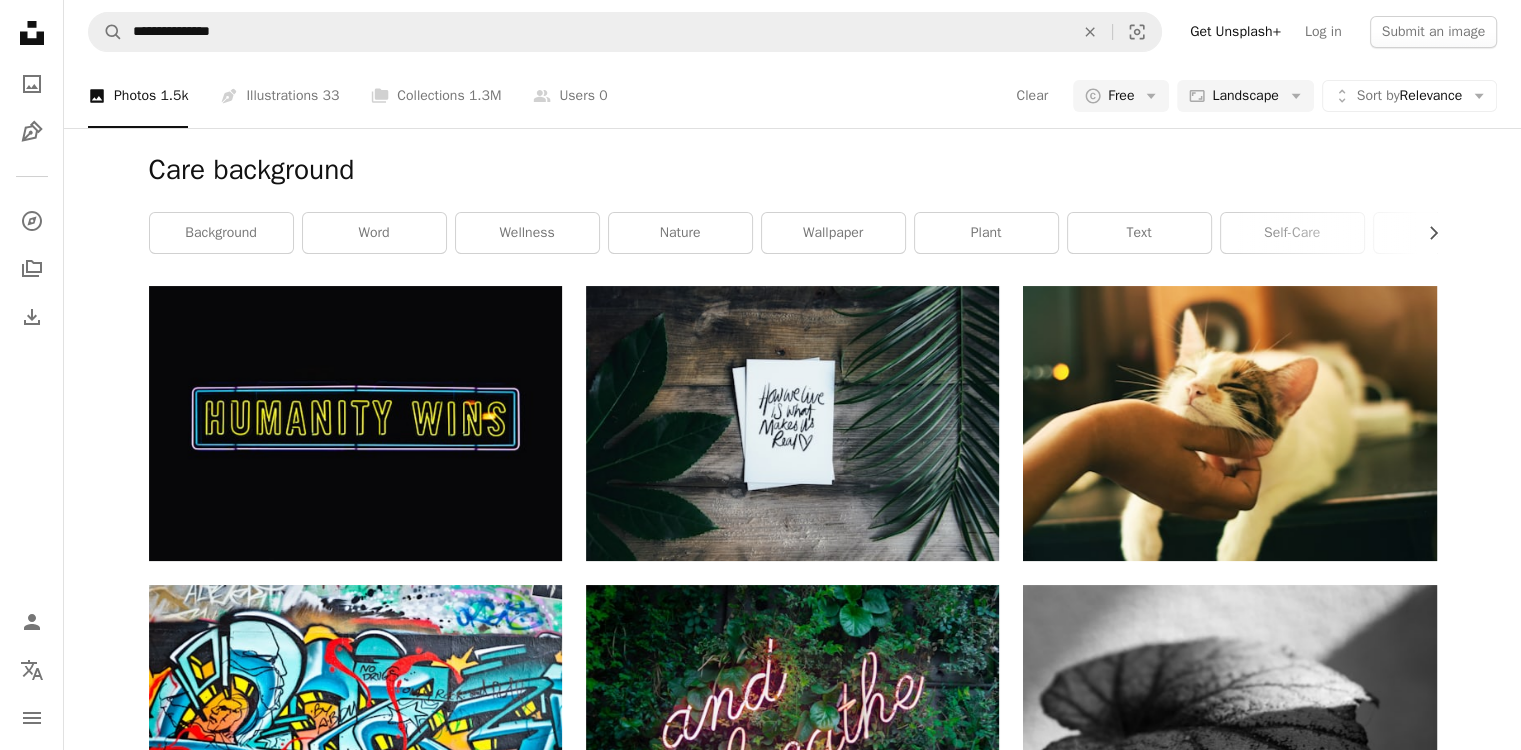 scroll, scrollTop: 1920, scrollLeft: 0, axis: vertical 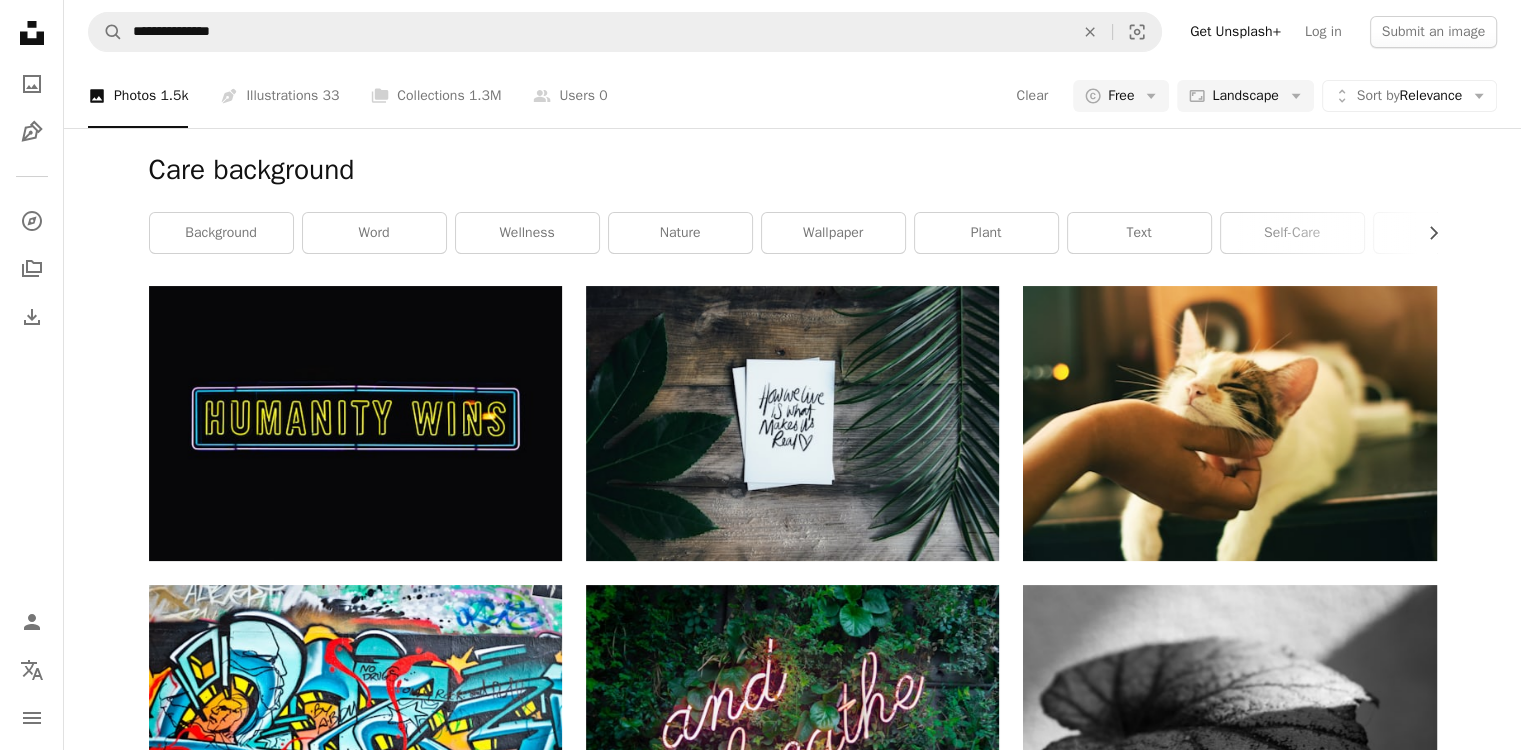 click on "Load more" at bounding box center [793, 2610] 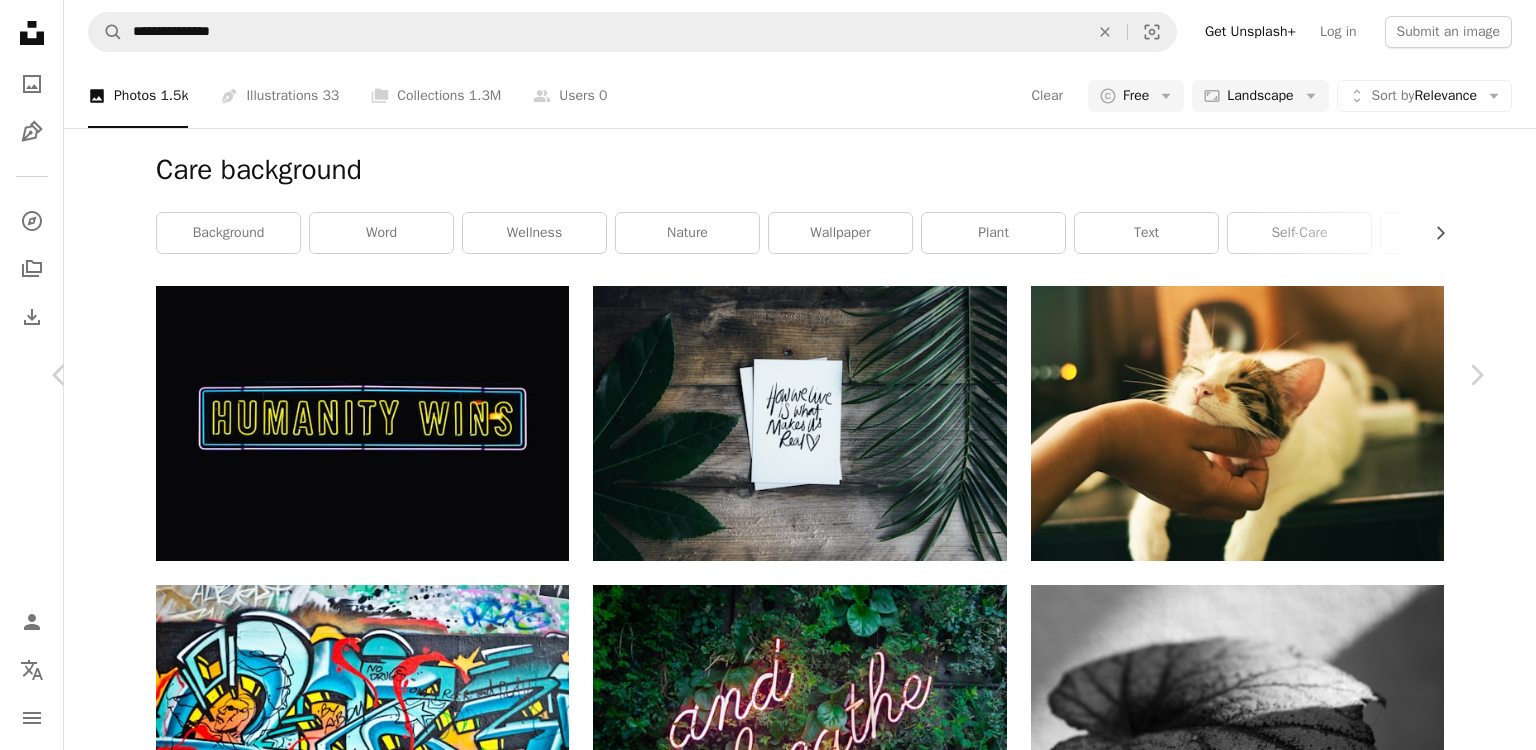 click on "An X shape Chevron left Chevron right [FIRST] [LAST] [FIRST]_[LAST] A heart A plus sign Edit image   Plus sign for Unsplash+ Download free Chevron down Zoom in Views 583,915 Downloads 8,699 Featured in Photos ,  3D Renders A forward-right arrow Share Info icon Info More Actions Calendar outlined Published on  April 20, 2024 Safety Free to use under the  Unsplash License wallpaper background abstract texture pattern 3d render digital image render pastel bright geometric geometry High Resolution Images shiny high res peachy grey silk HD Wallpapers Browse premium related images on iStock  |  Save 20% with code UNSPLASH20 View more on iStock  ↗ Related images A heart A plus sign Resource Database Available for hire A checkmark inside of a circle Arrow pointing down A heart A plus sign [FIRST] [LAST] Arrow pointing down A heart A plus sign [FIRST] [LAST] Available for hire A checkmark inside of a circle Arrow pointing down A heart A plus sign [FIRST] [LAST] Arrow pointing down A heart A plus sign A heart" at bounding box center [768, 21661] 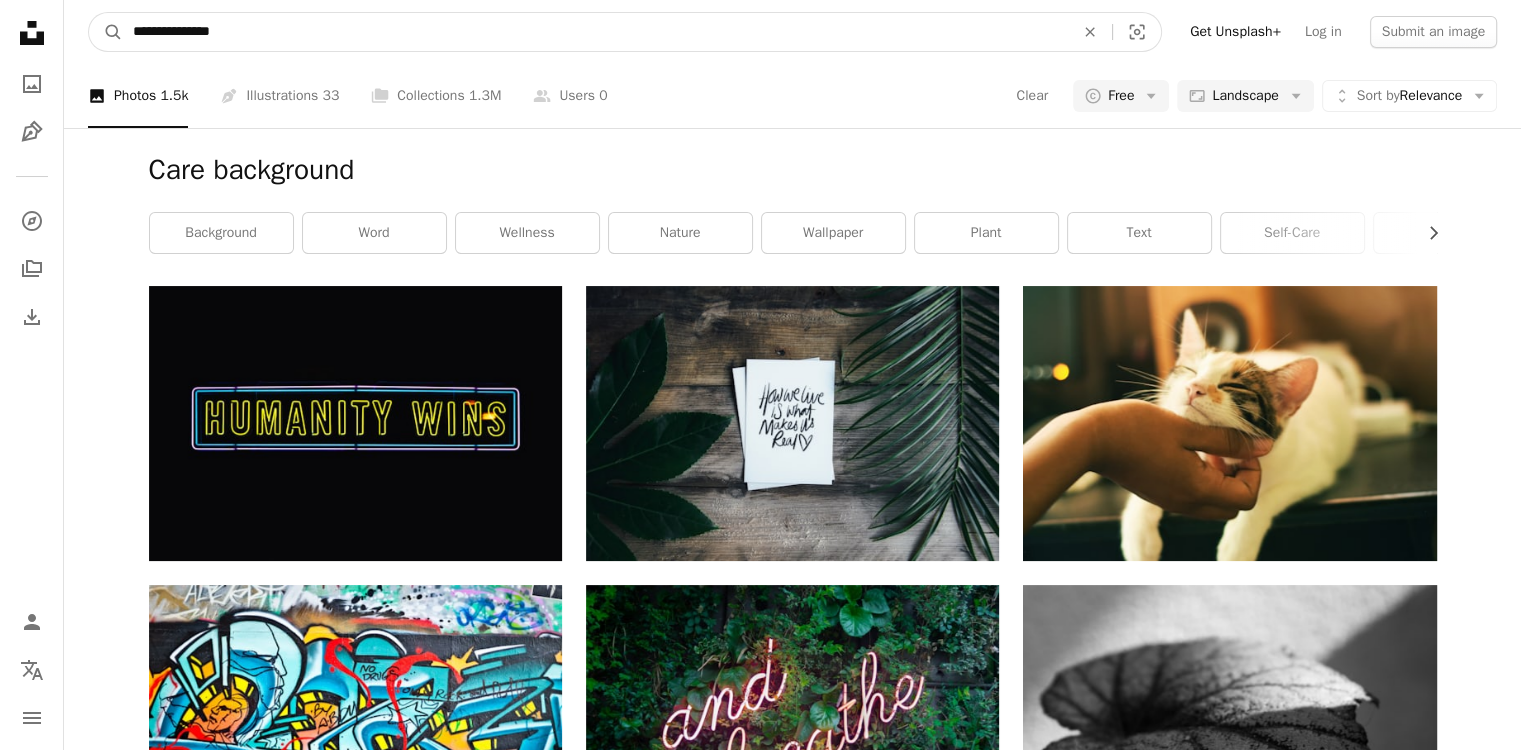 click on "**********" at bounding box center (595, 32) 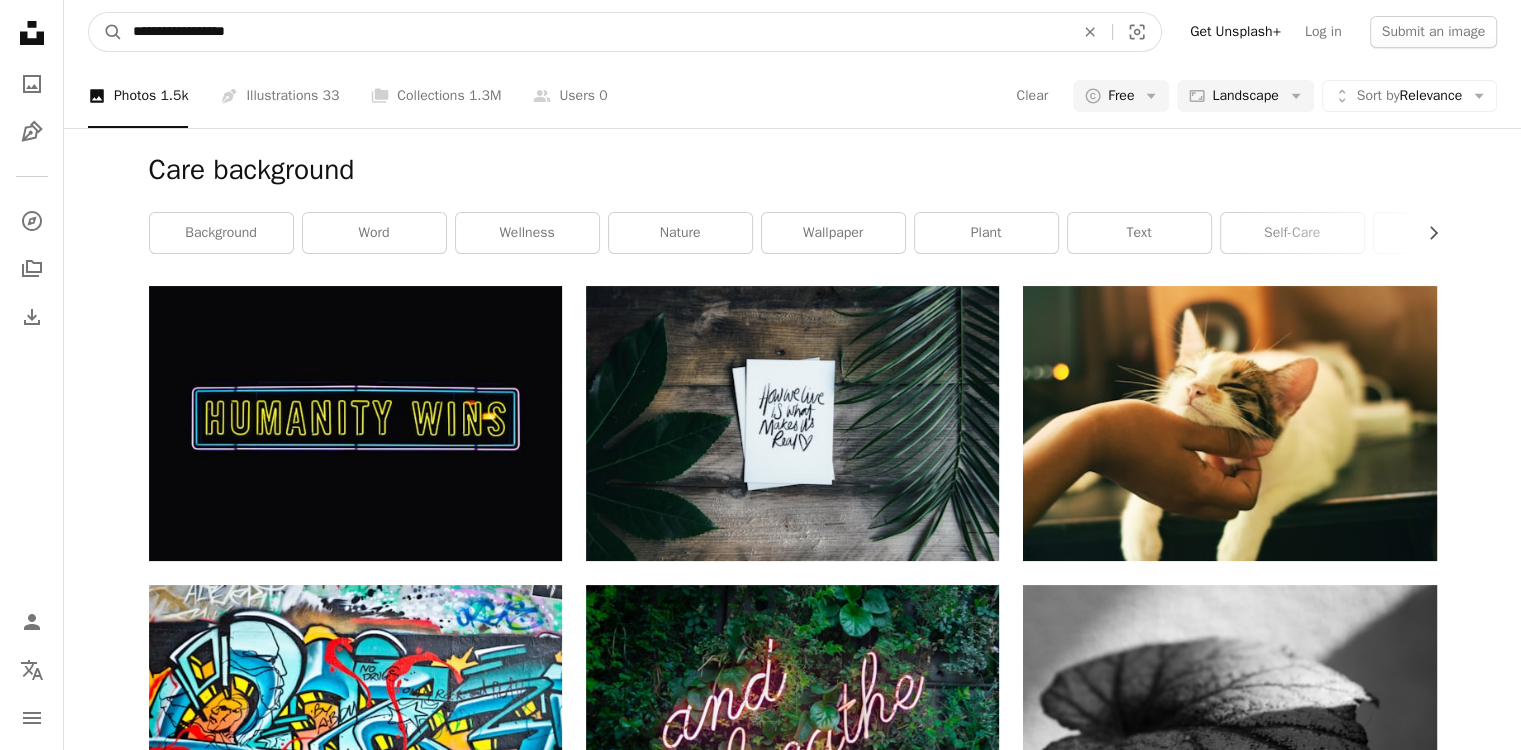 type on "**********" 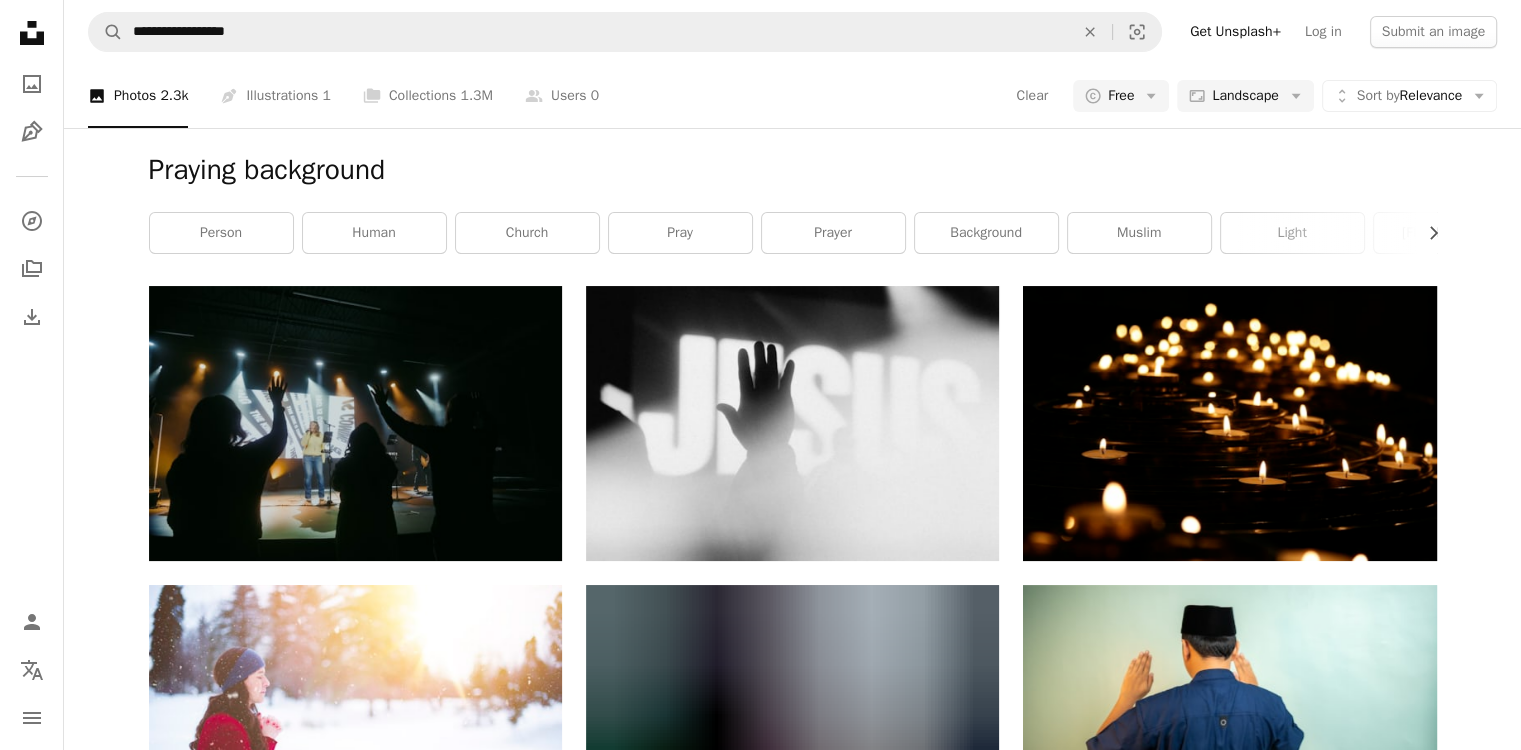 scroll, scrollTop: 1040, scrollLeft: 0, axis: vertical 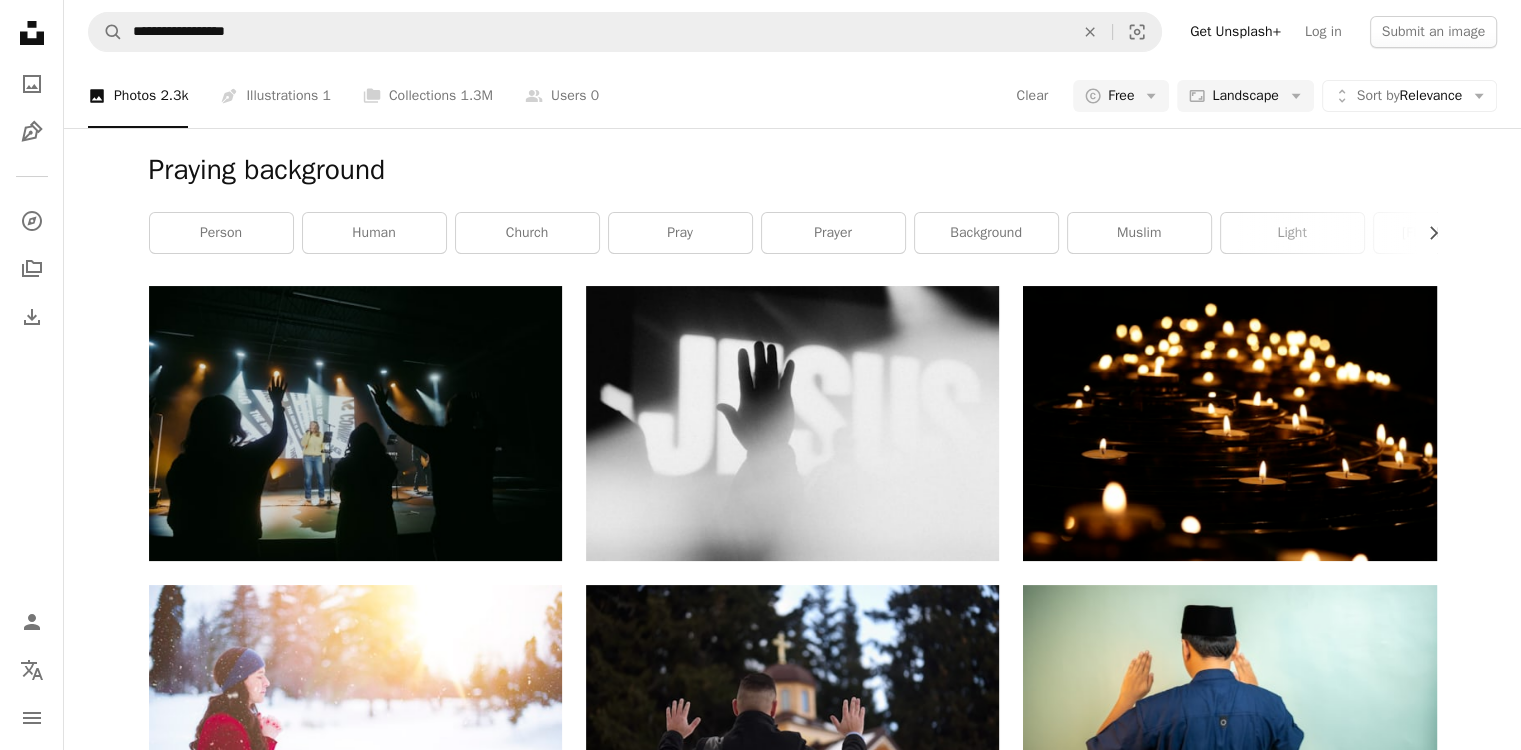 click on "Arrow pointing down" at bounding box center (959, 1424) 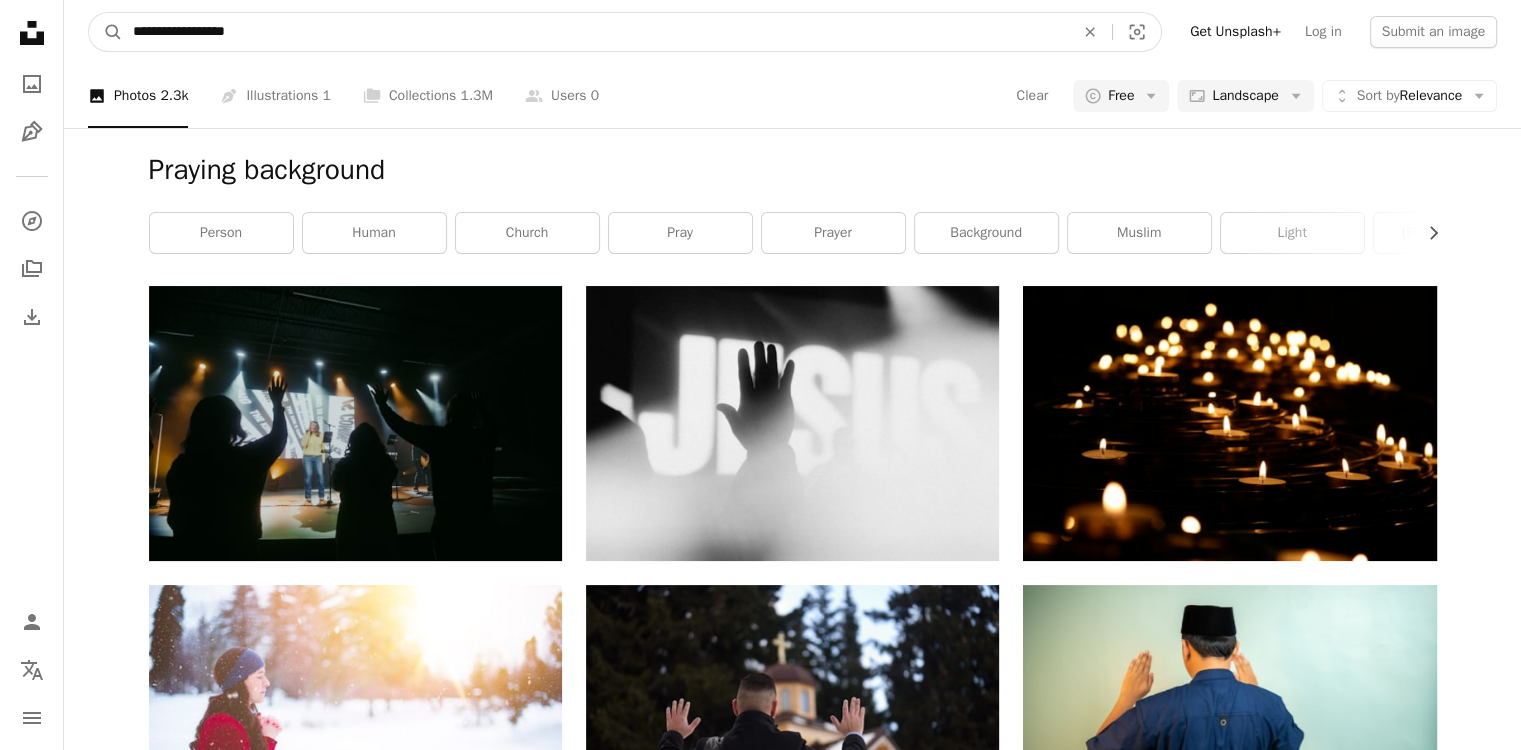 click on "**********" at bounding box center [595, 32] 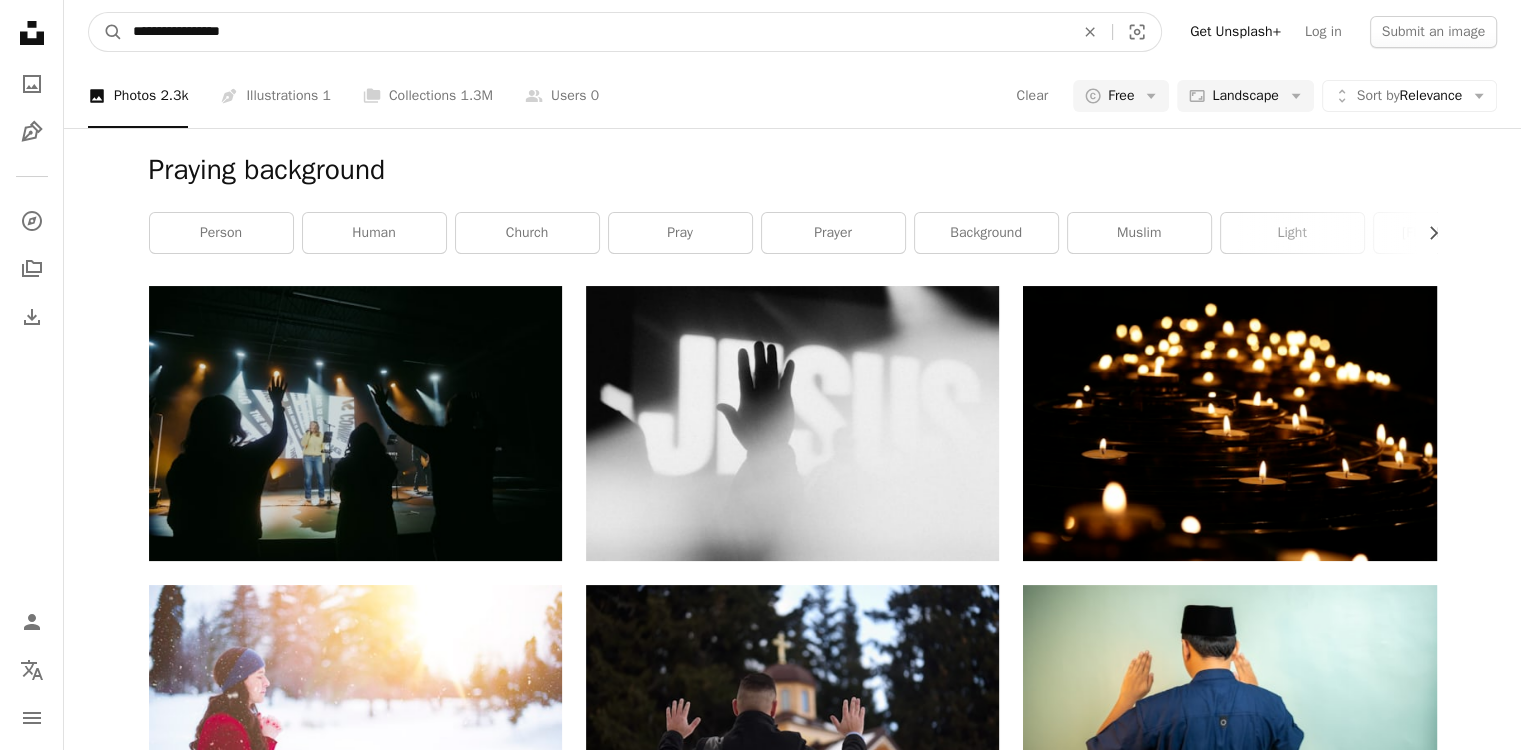 type on "**********" 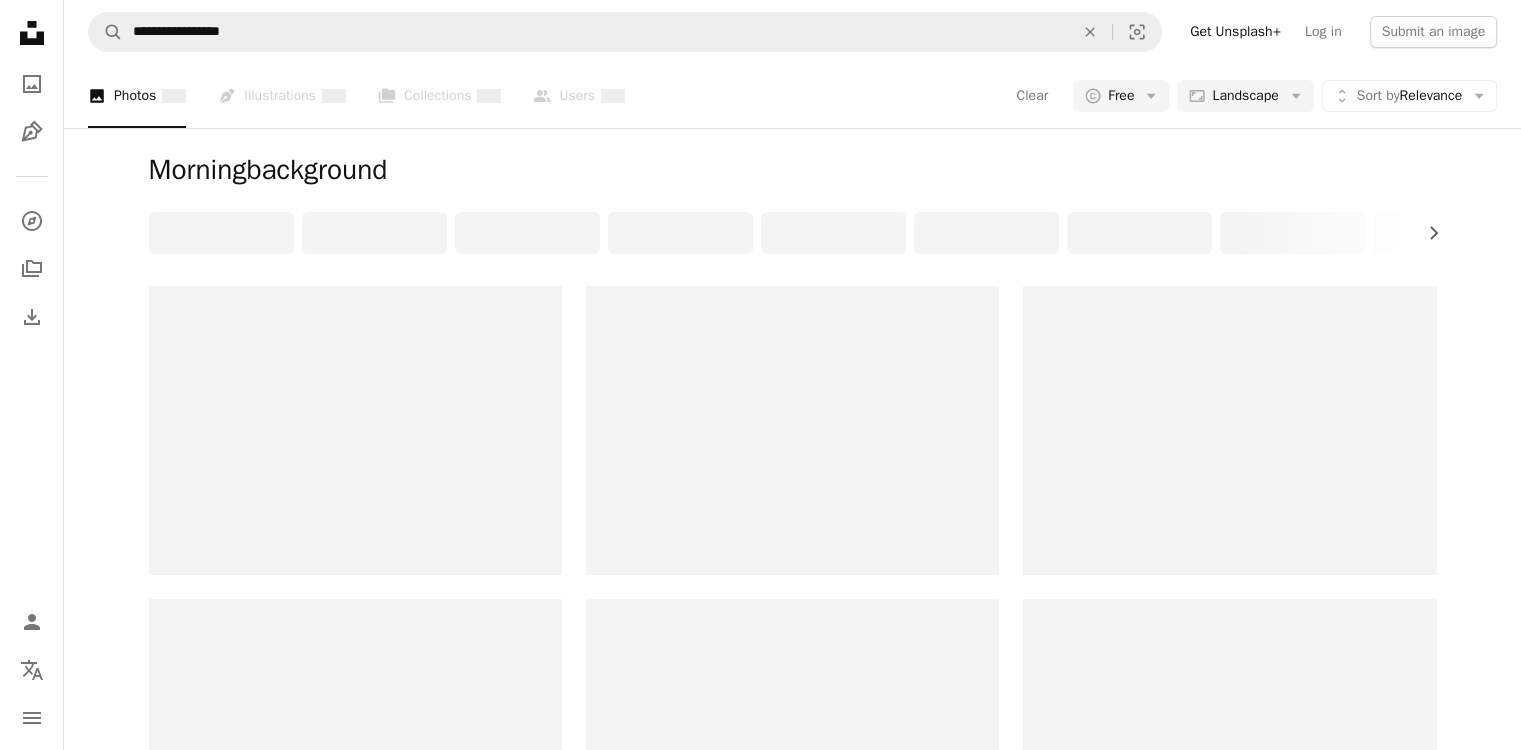 scroll, scrollTop: 0, scrollLeft: 0, axis: both 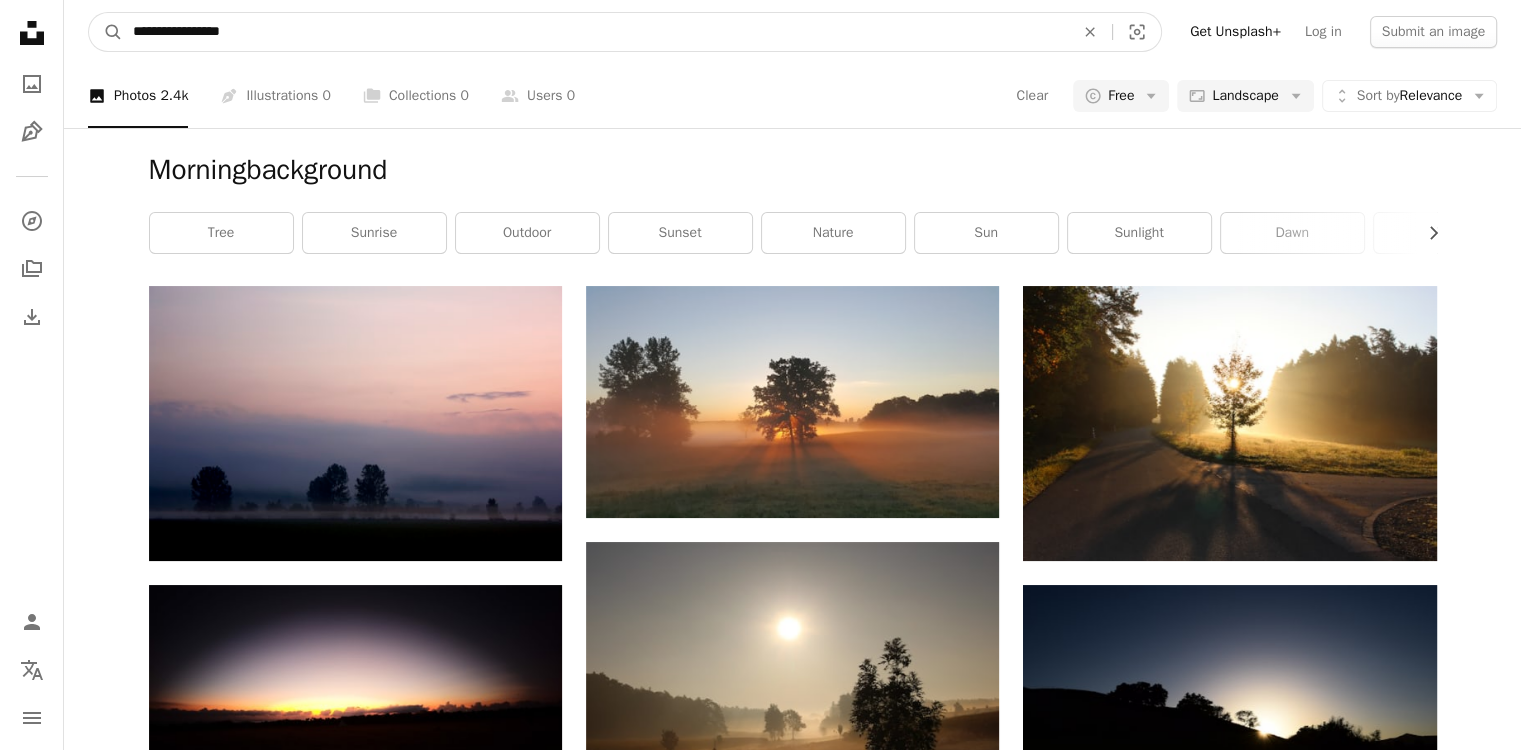 click on "**********" at bounding box center [595, 32] 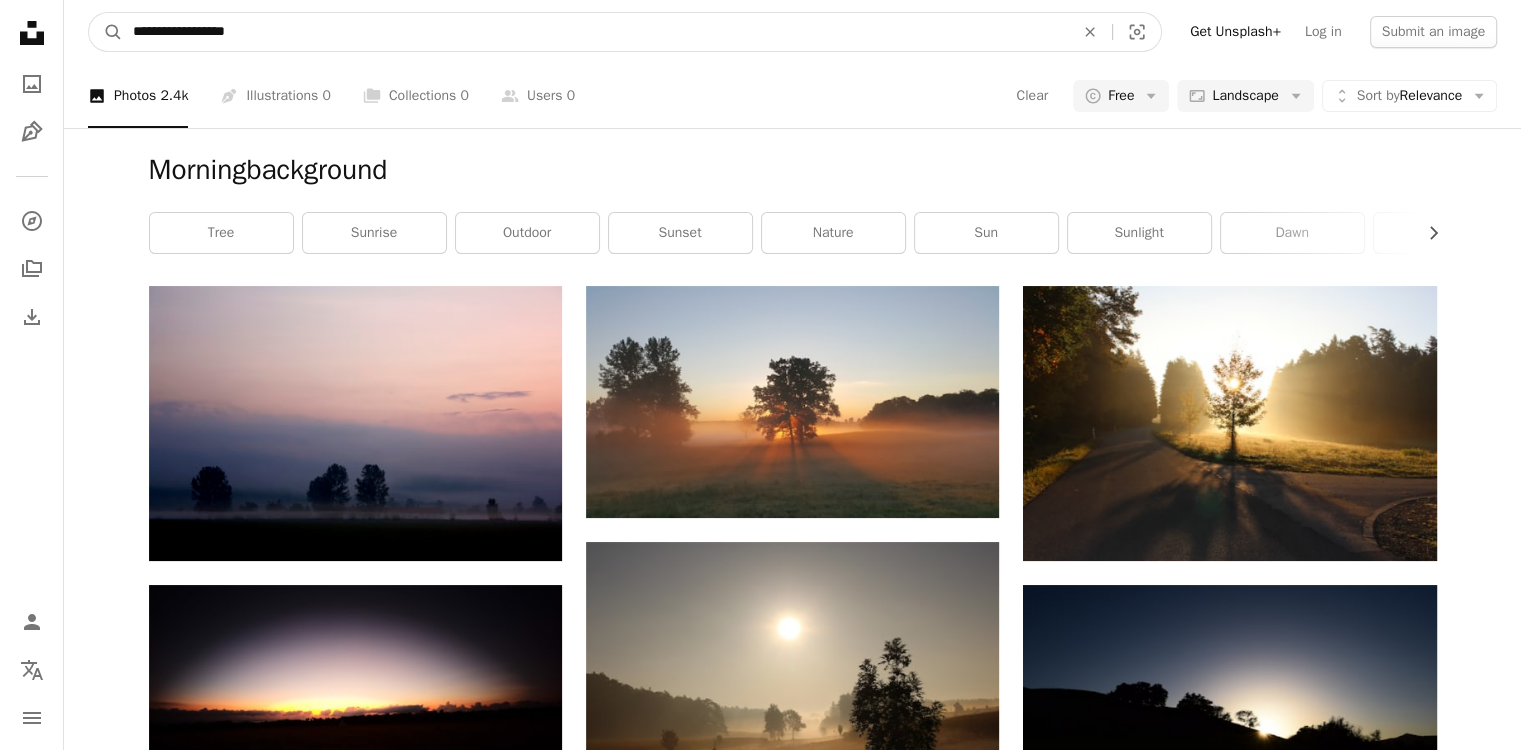 type on "**********" 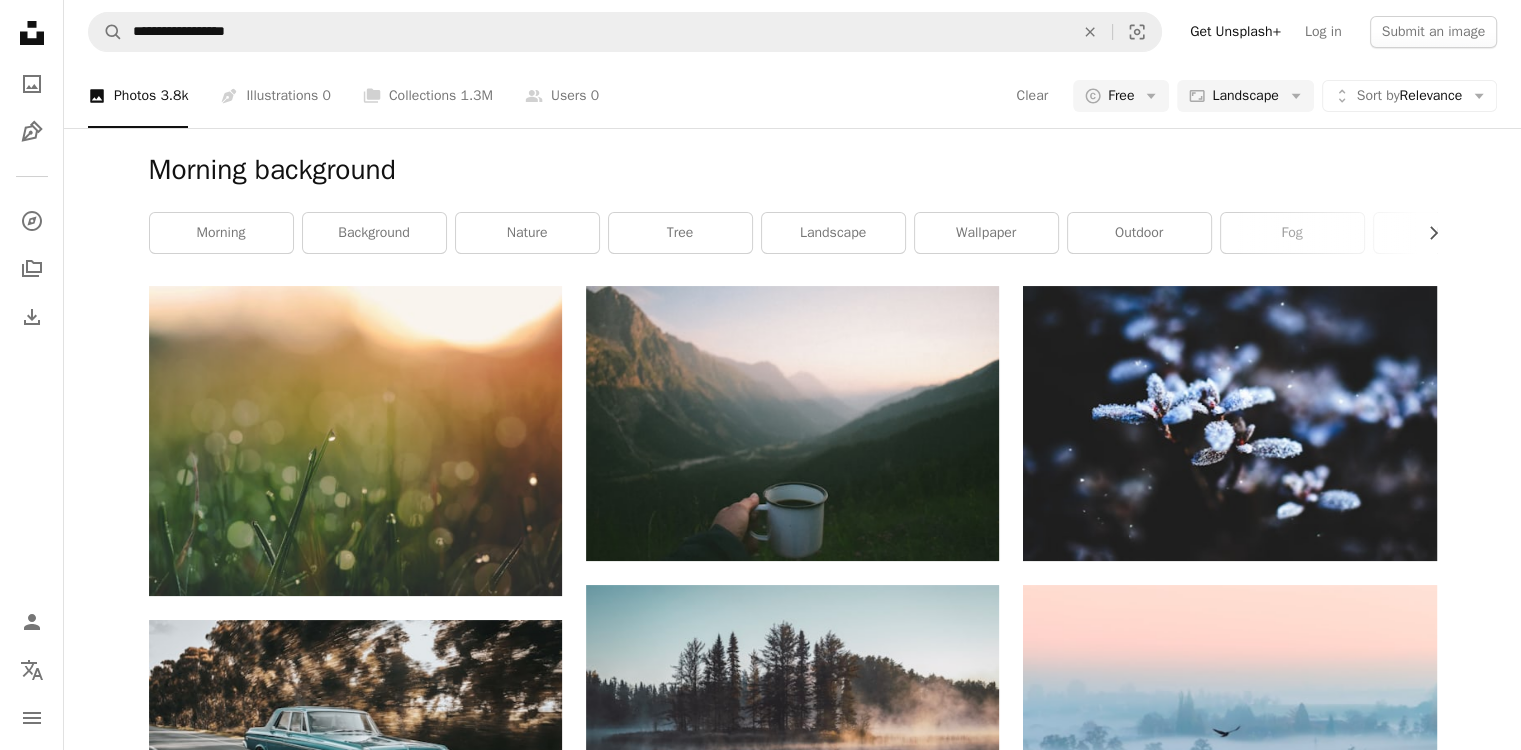 scroll, scrollTop: 1960, scrollLeft: 0, axis: vertical 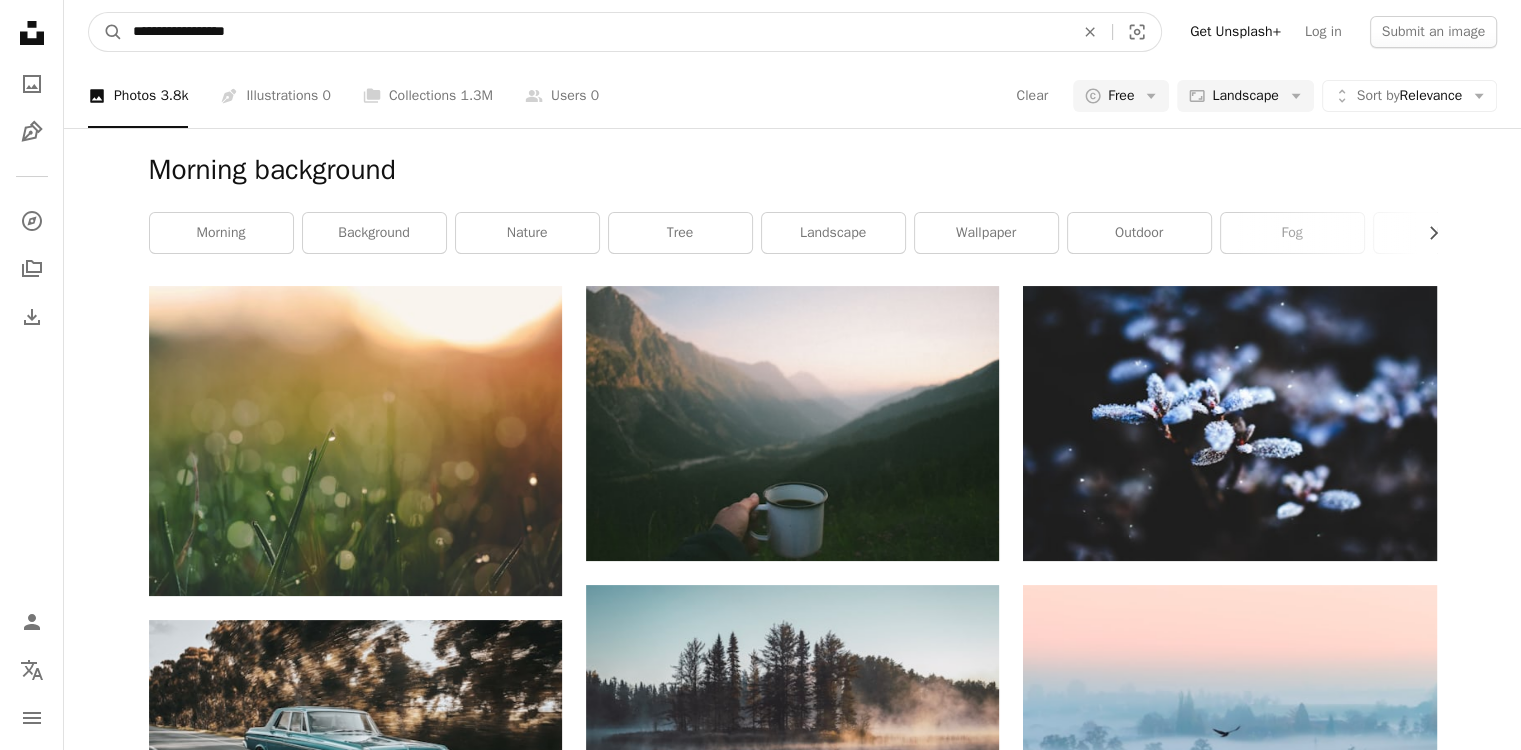 click on "**********" at bounding box center (595, 32) 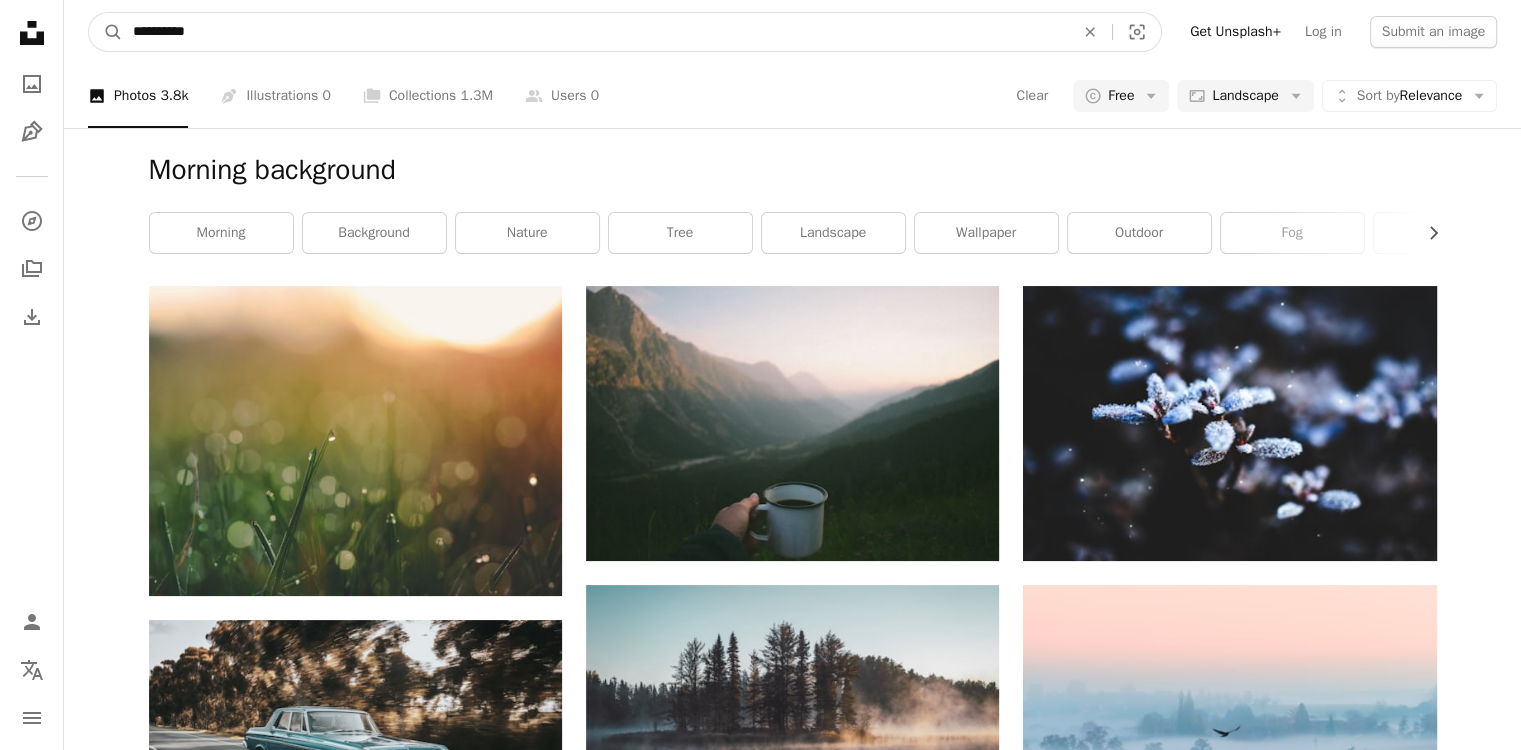 type on "**********" 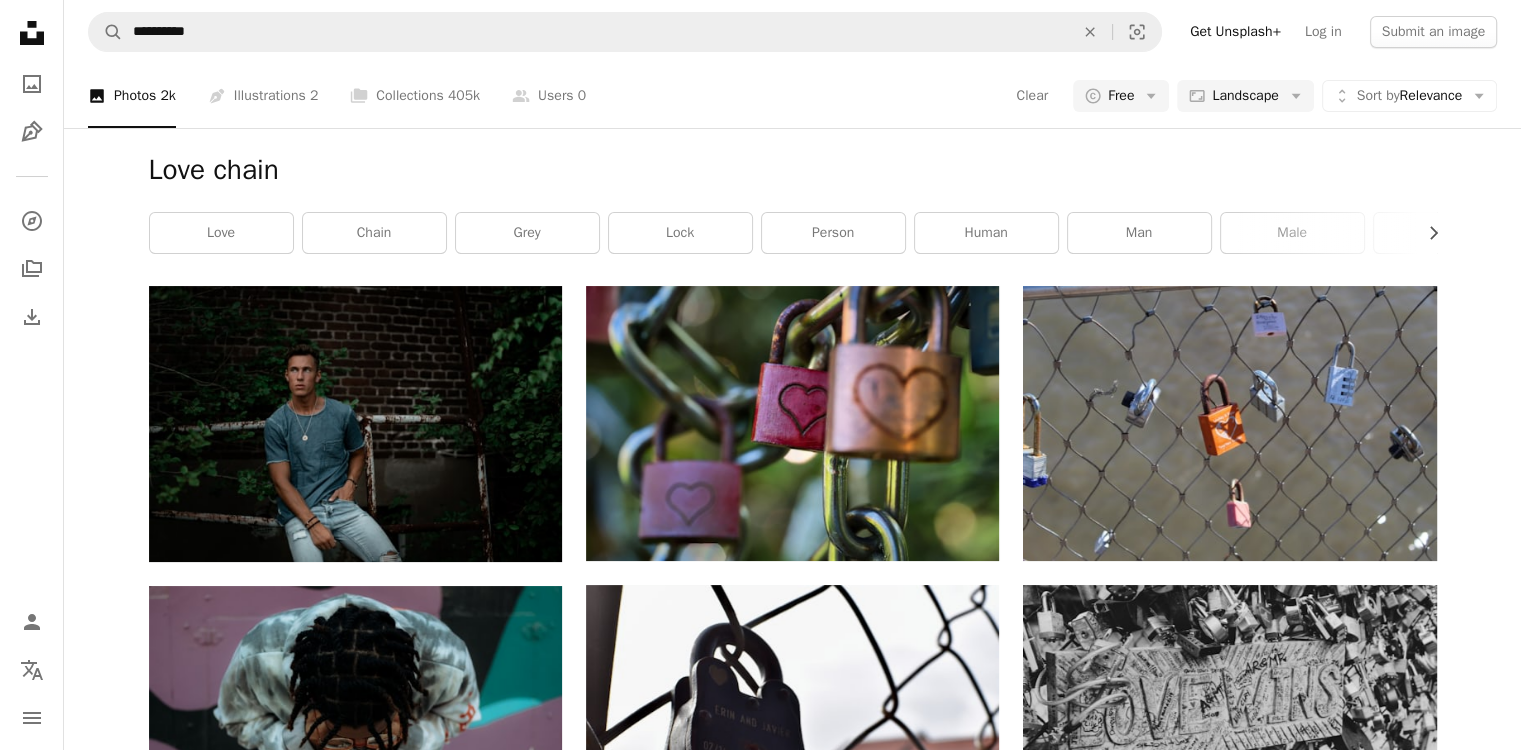 scroll, scrollTop: 2087, scrollLeft: 0, axis: vertical 